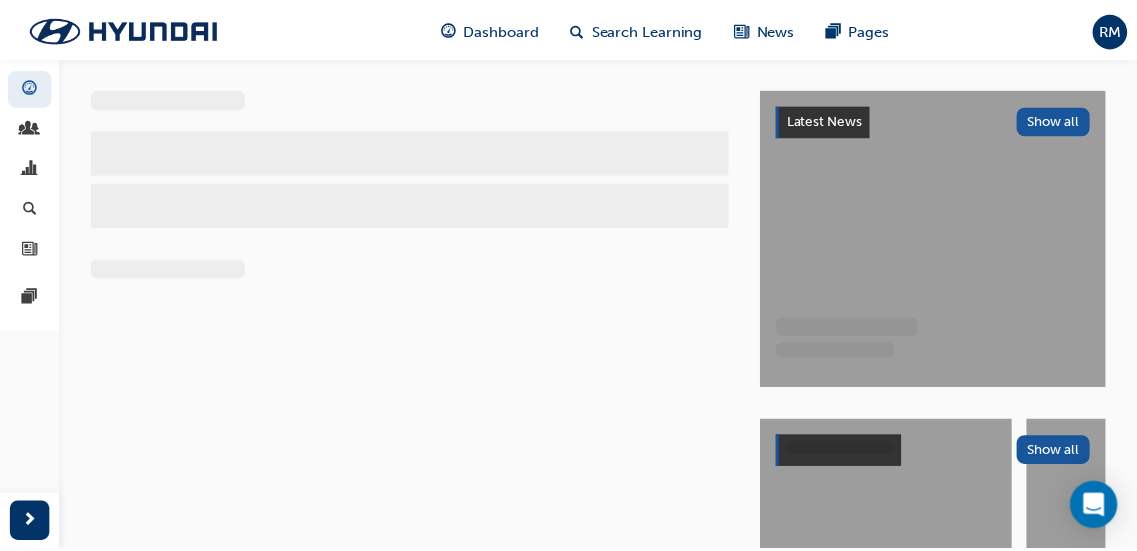 scroll, scrollTop: 0, scrollLeft: 0, axis: both 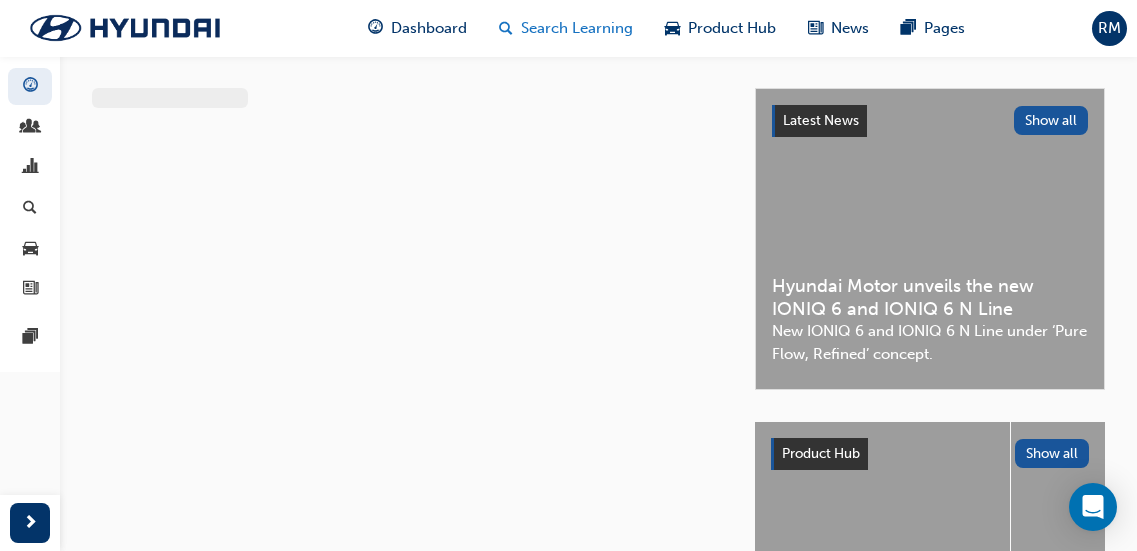 click on "Search Learning" at bounding box center (577, 28) 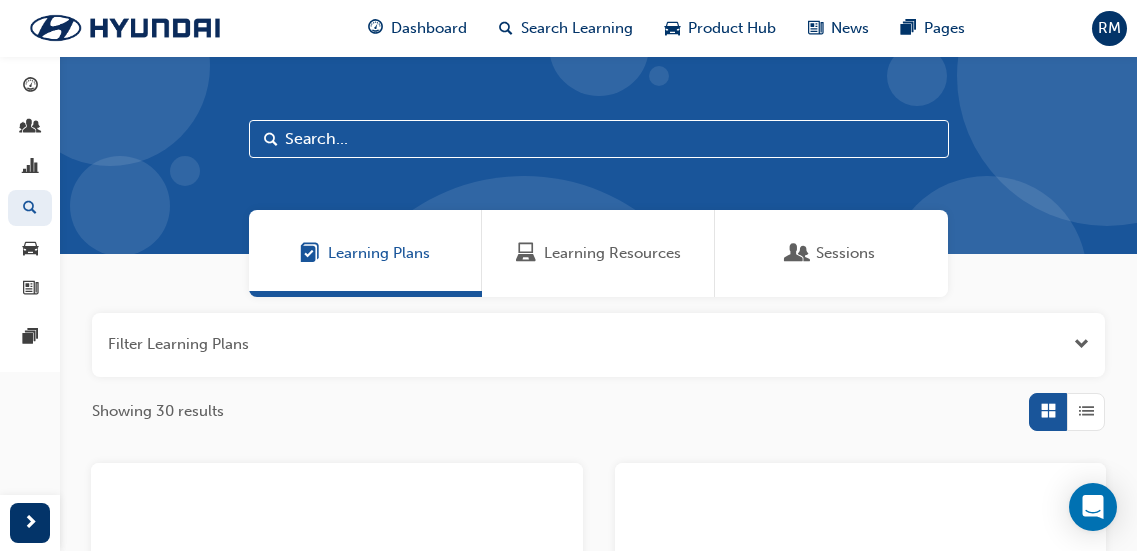 click at bounding box center [599, 139] 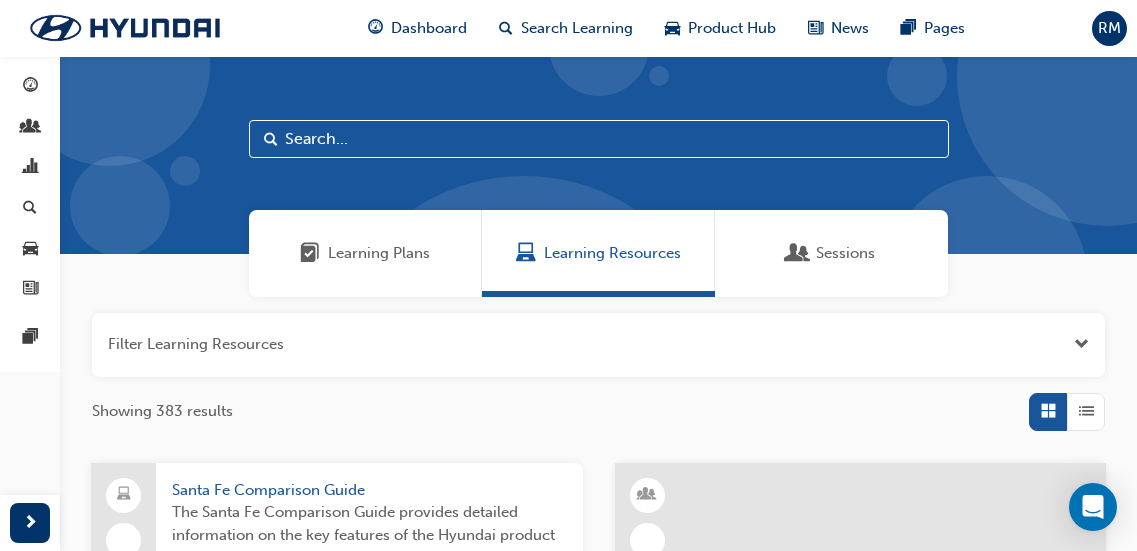 click at bounding box center (599, 139) 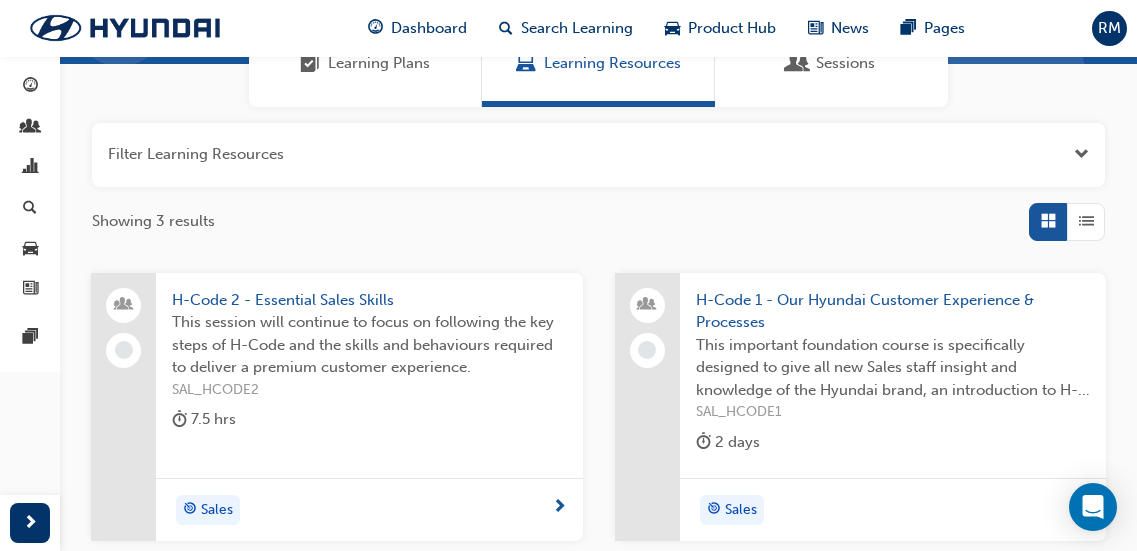 scroll, scrollTop: 200, scrollLeft: 0, axis: vertical 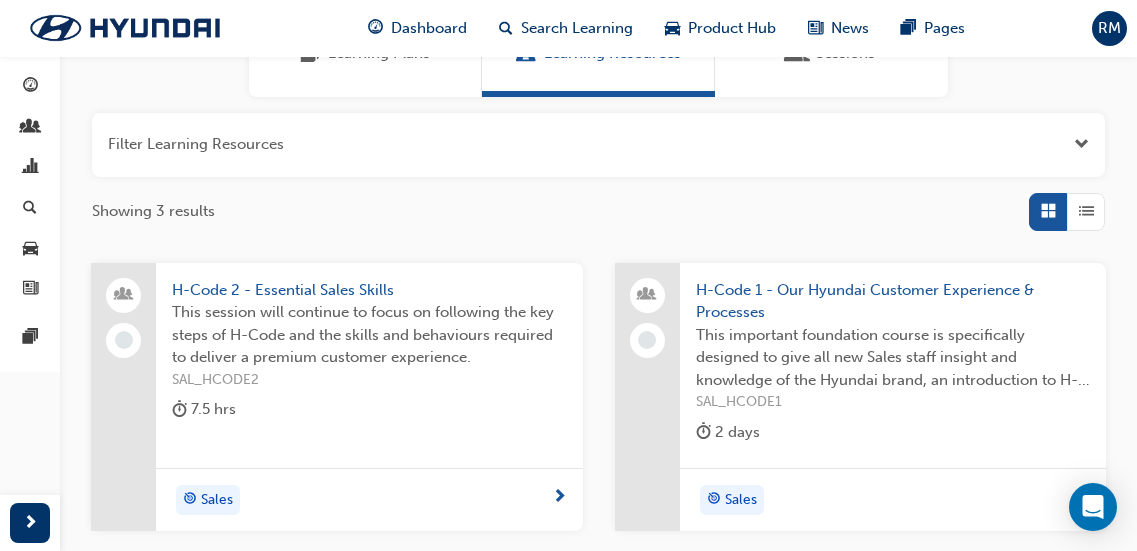 type on "H-C" 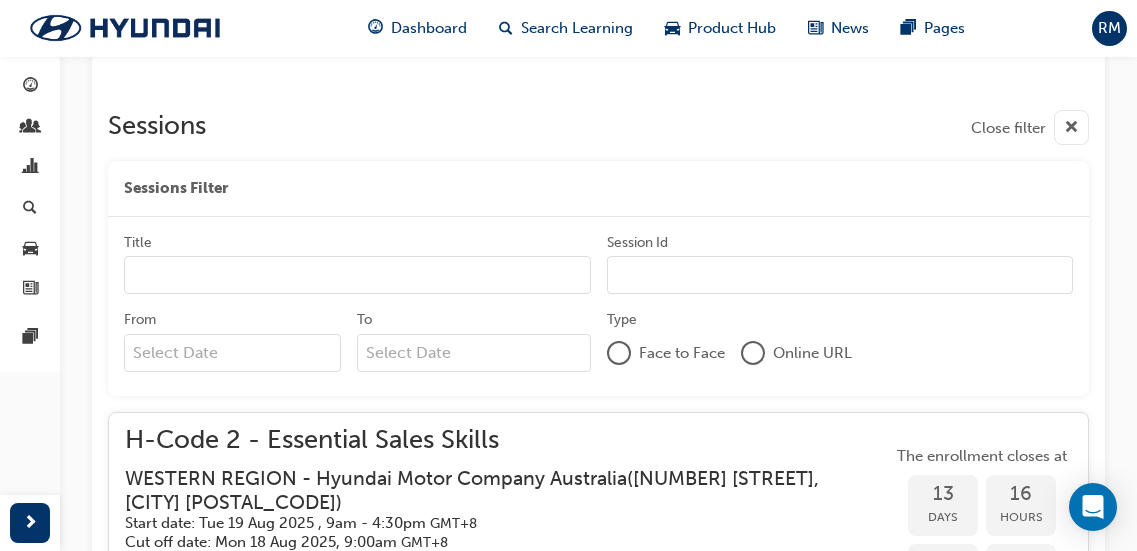scroll, scrollTop: 550, scrollLeft: 0, axis: vertical 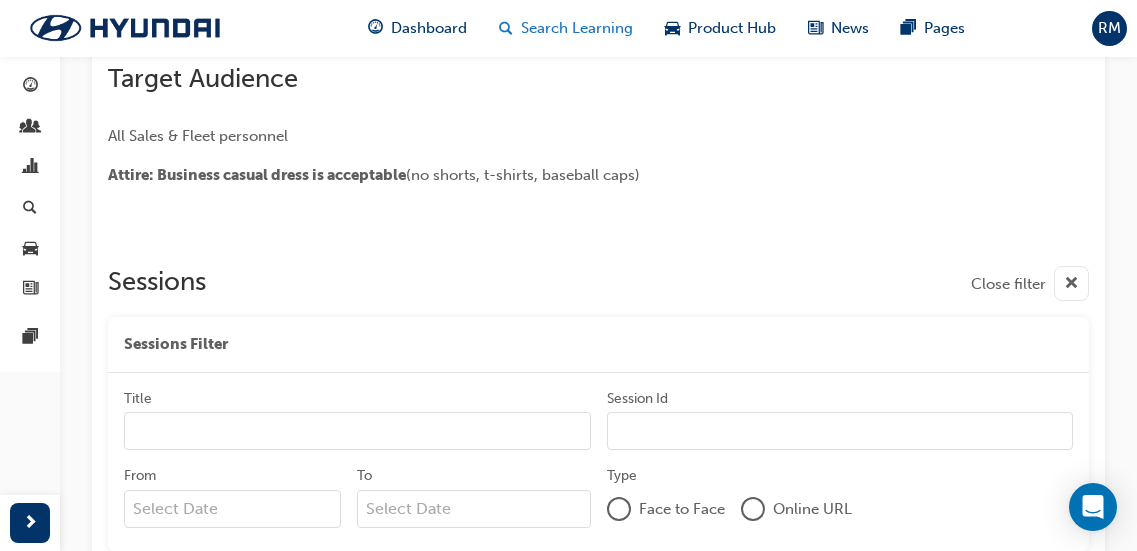 click on "Search Learning" at bounding box center [566, 28] 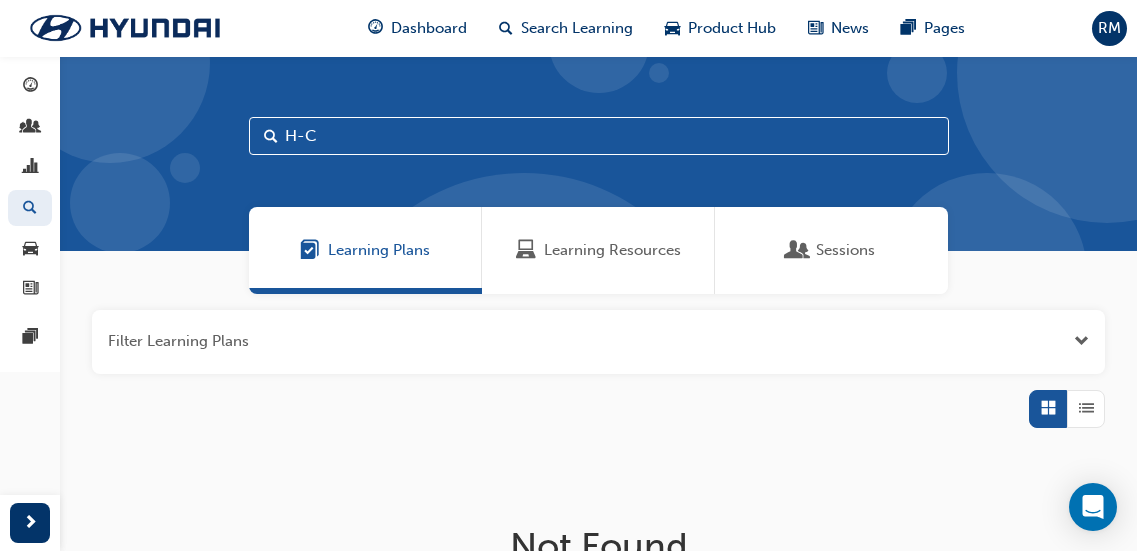 scroll, scrollTop: 0, scrollLeft: 0, axis: both 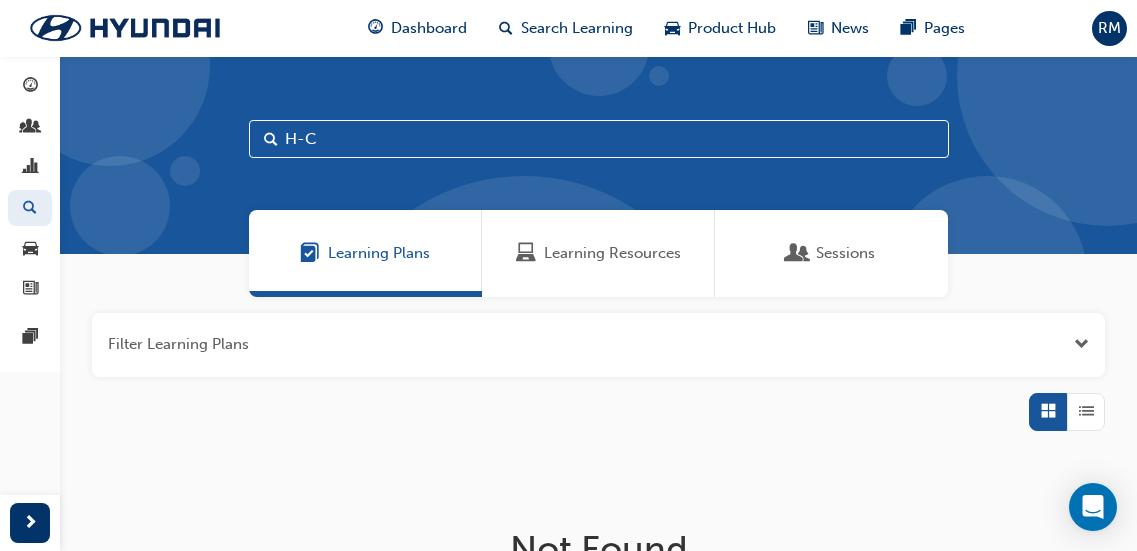 click on "Learning Resources" at bounding box center [612, 253] 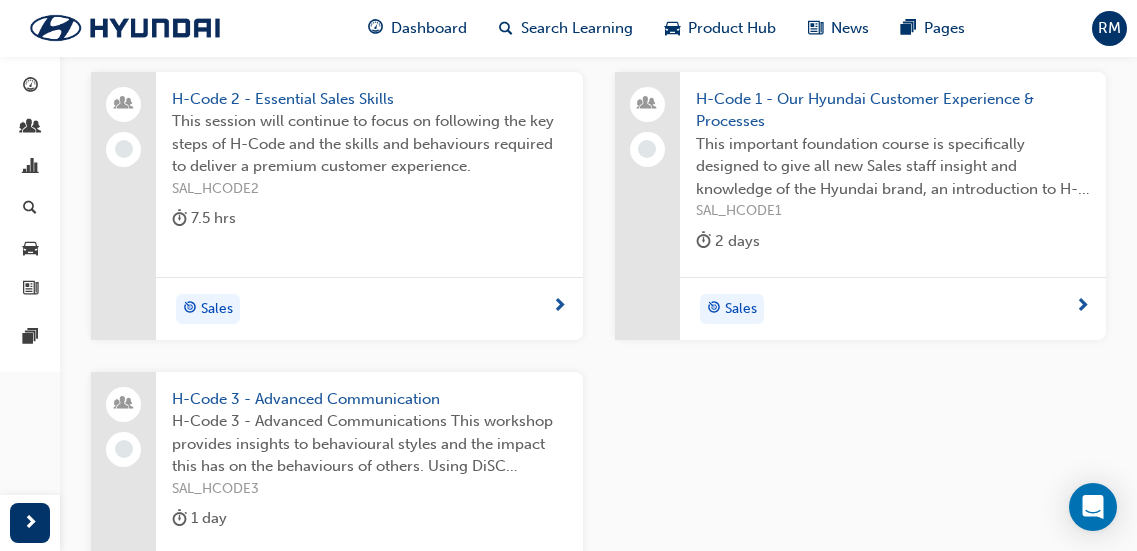 scroll, scrollTop: 400, scrollLeft: 0, axis: vertical 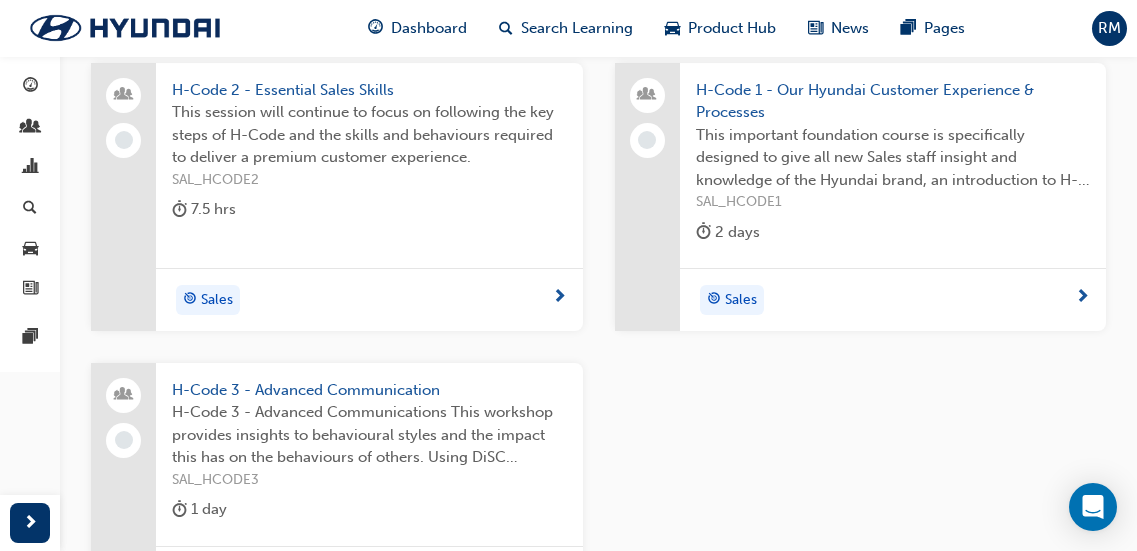click on "H-Code 3 - Advanced Communications
This workshop provides insights to behavioural styles and the impact this has on the behaviours of others.
Using DiSC behavioural analysis profiling, participants will learn what drives and motivates behaviour and what drives others.  Individual results will be used to learn to adapt styles and allows building rapport with customers faster and more effectively." at bounding box center (369, 435) 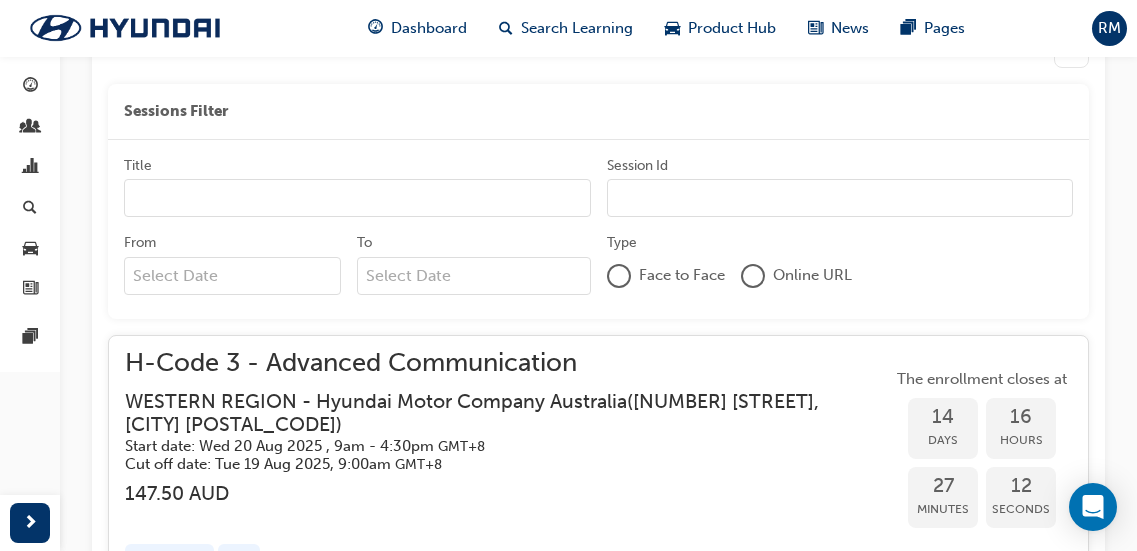 scroll, scrollTop: 1168, scrollLeft: 0, axis: vertical 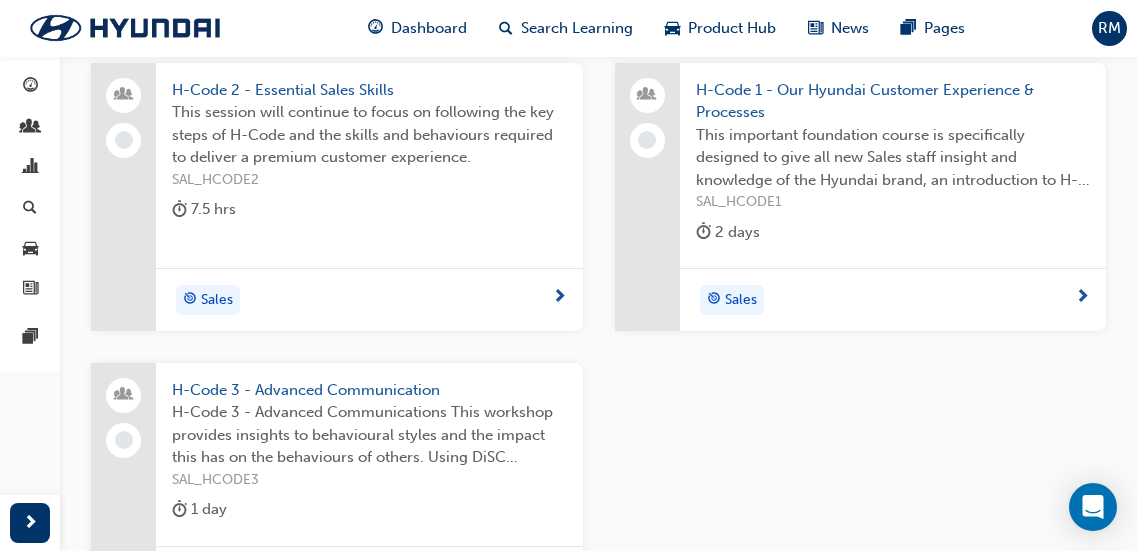 click on "H-Code 2 - Essential Sales Skills This session will continue to focus on following the key steps of H-Code and the skills and behaviours required to deliver a premium customer experience. SAL_HCODE2 7.5 hrs Sales" at bounding box center [369, 197] 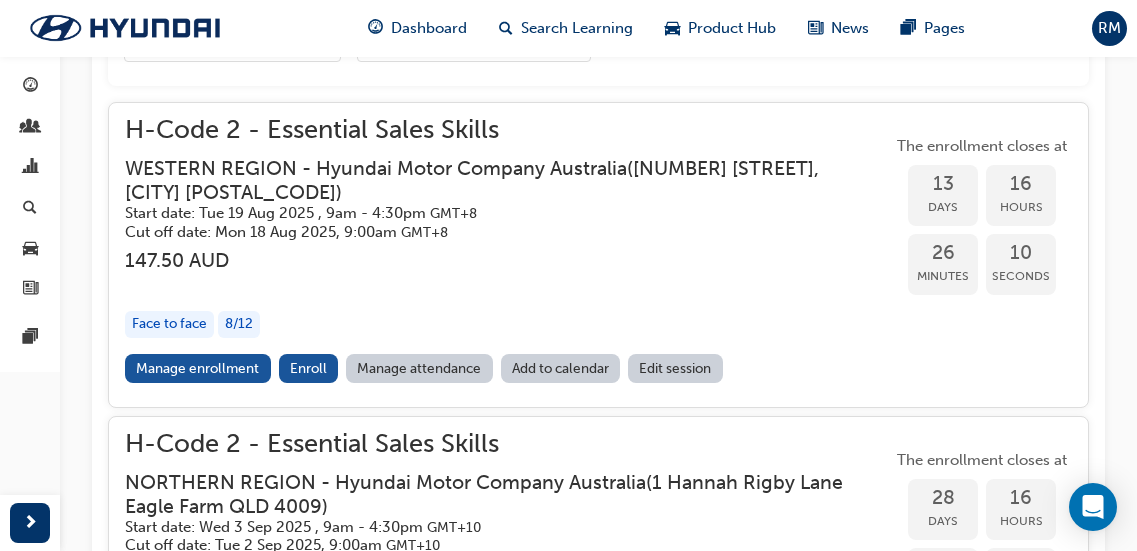 scroll, scrollTop: 1118, scrollLeft: 0, axis: vertical 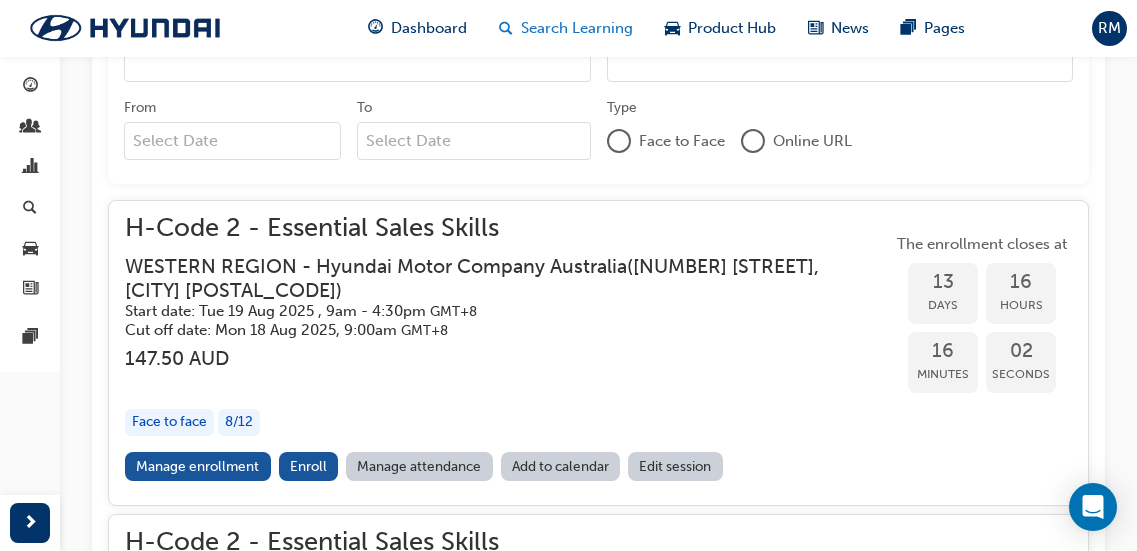 click on "Search Learning" at bounding box center [577, 28] 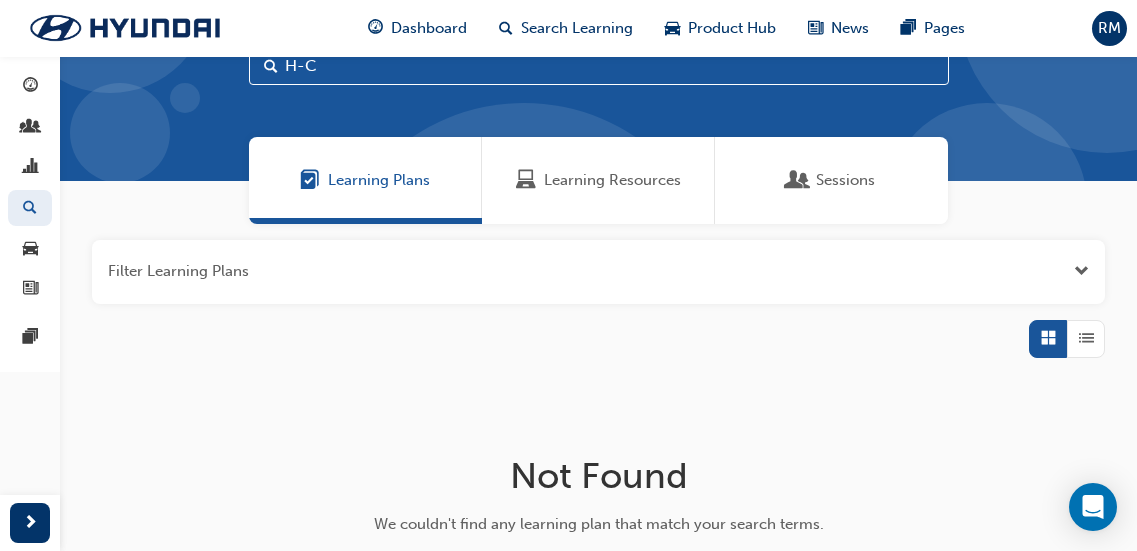 scroll, scrollTop: 67, scrollLeft: 0, axis: vertical 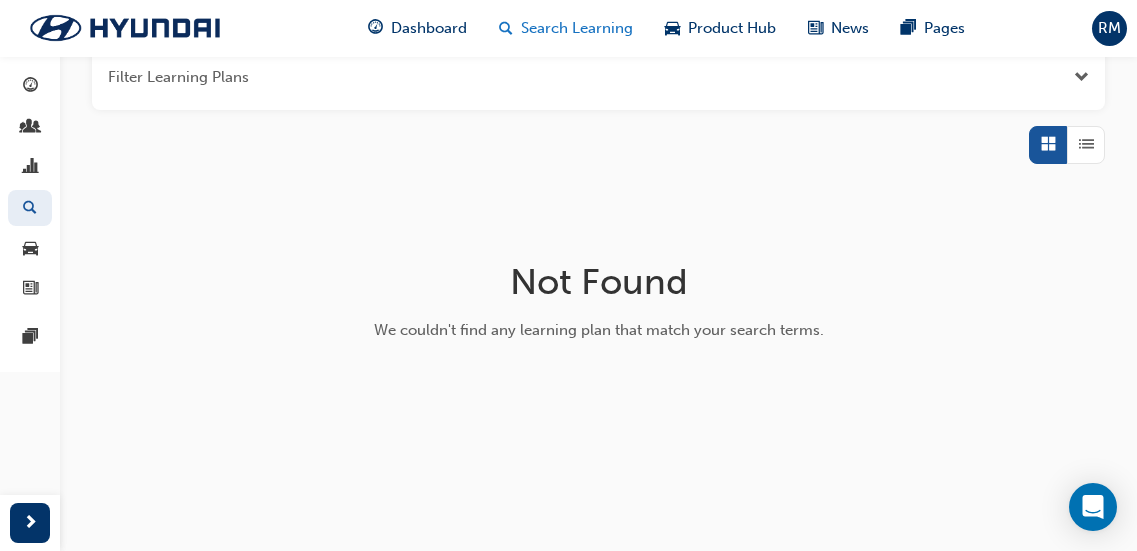 click on "Search Learning" at bounding box center (577, 28) 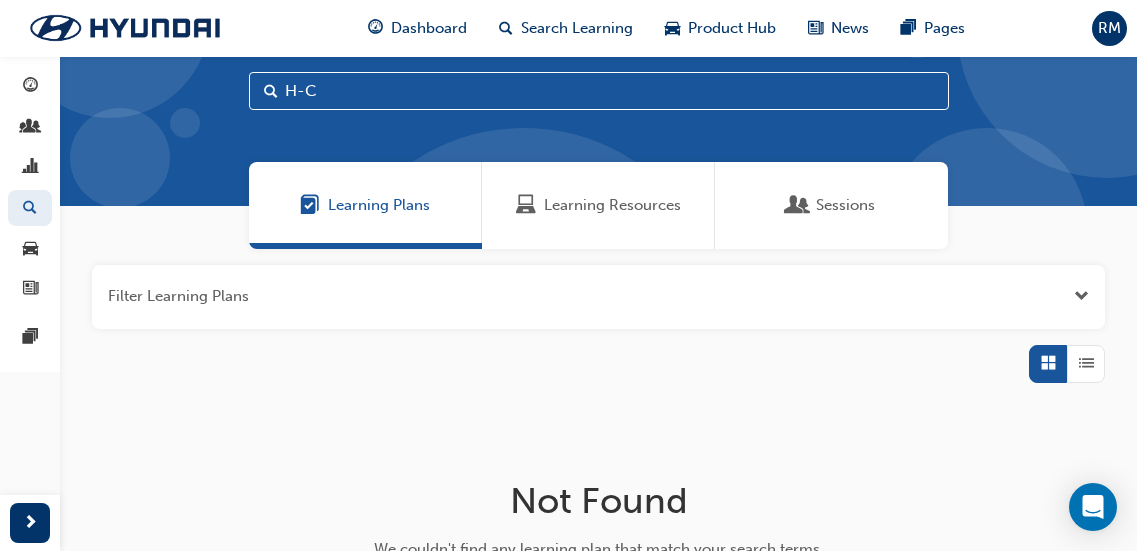 scroll, scrollTop: 0, scrollLeft: 0, axis: both 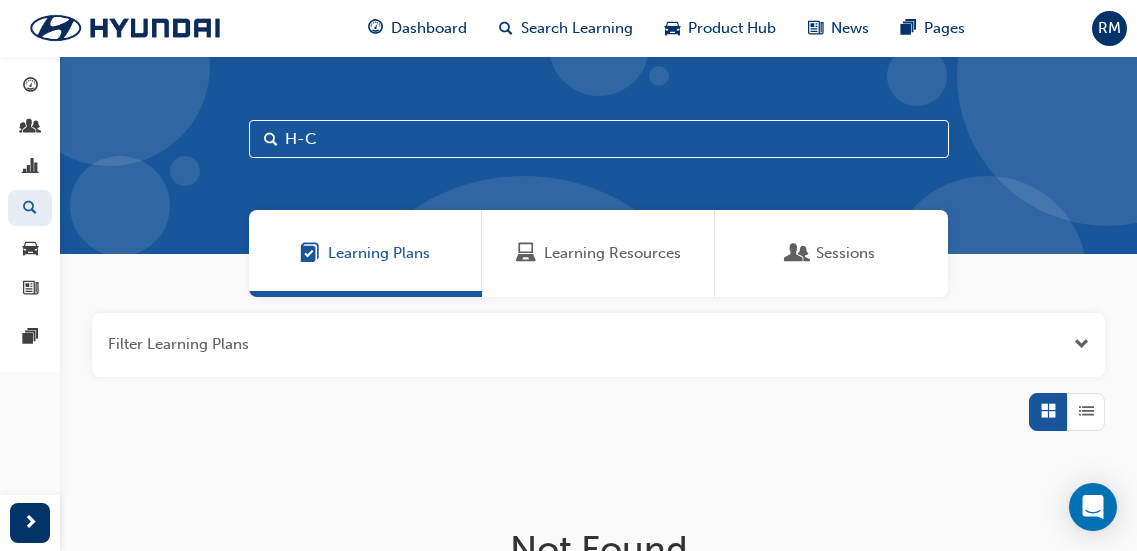 click on "H-C" at bounding box center (599, 139) 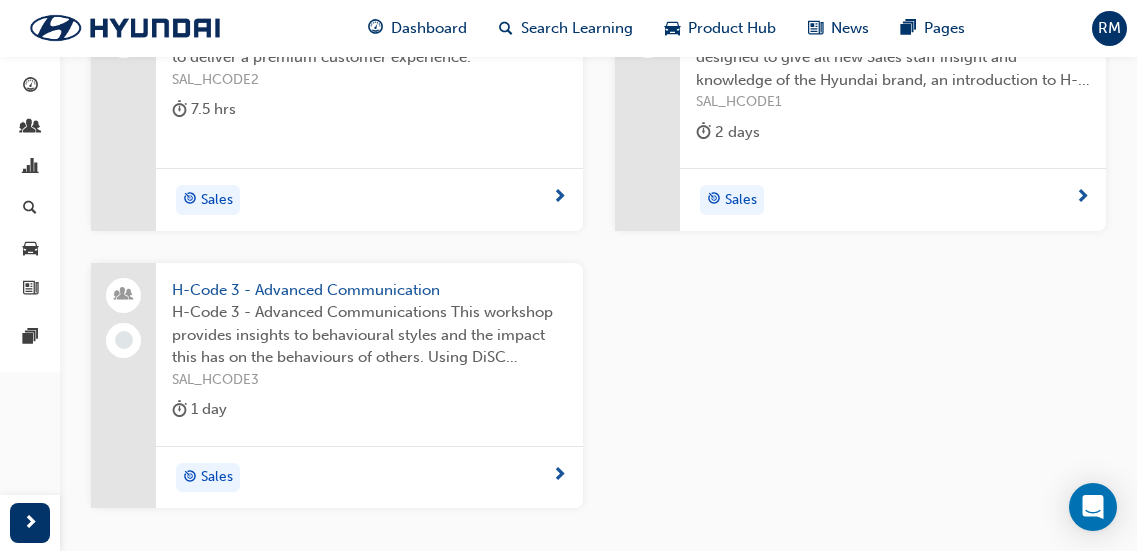 click on "H-Code 3 - Advanced Communications
This workshop provides insights to behavioural styles and the impact this has on the behaviours of others.
Using DiSC behavioural analysis profiling, participants will learn what drives and motivates behaviour and what drives others.  Individual results will be used to learn to adapt styles and allows building rapport with customers faster and more effectively." at bounding box center (369, 335) 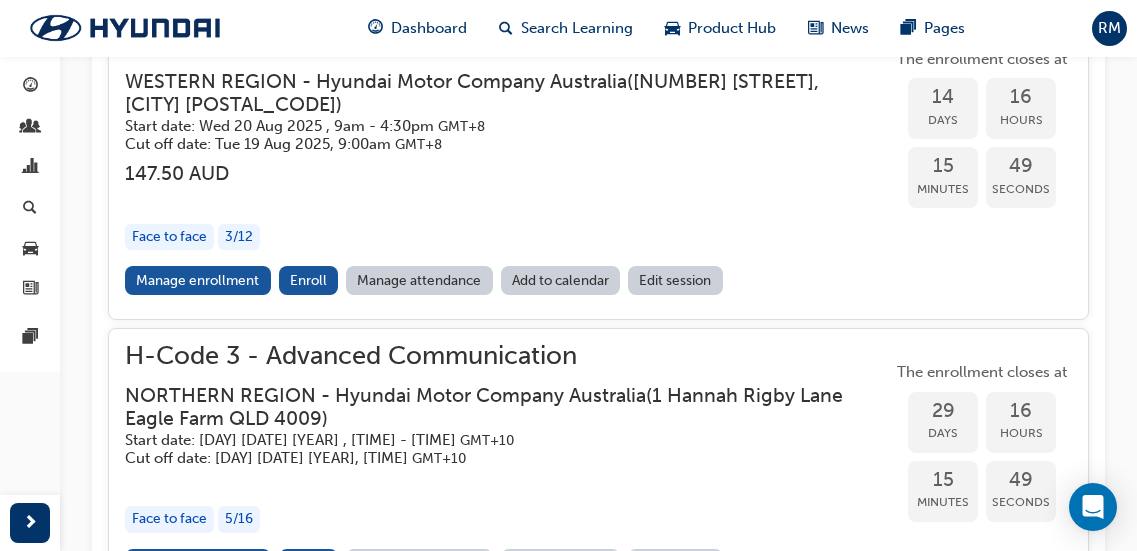 scroll, scrollTop: 1337, scrollLeft: 0, axis: vertical 